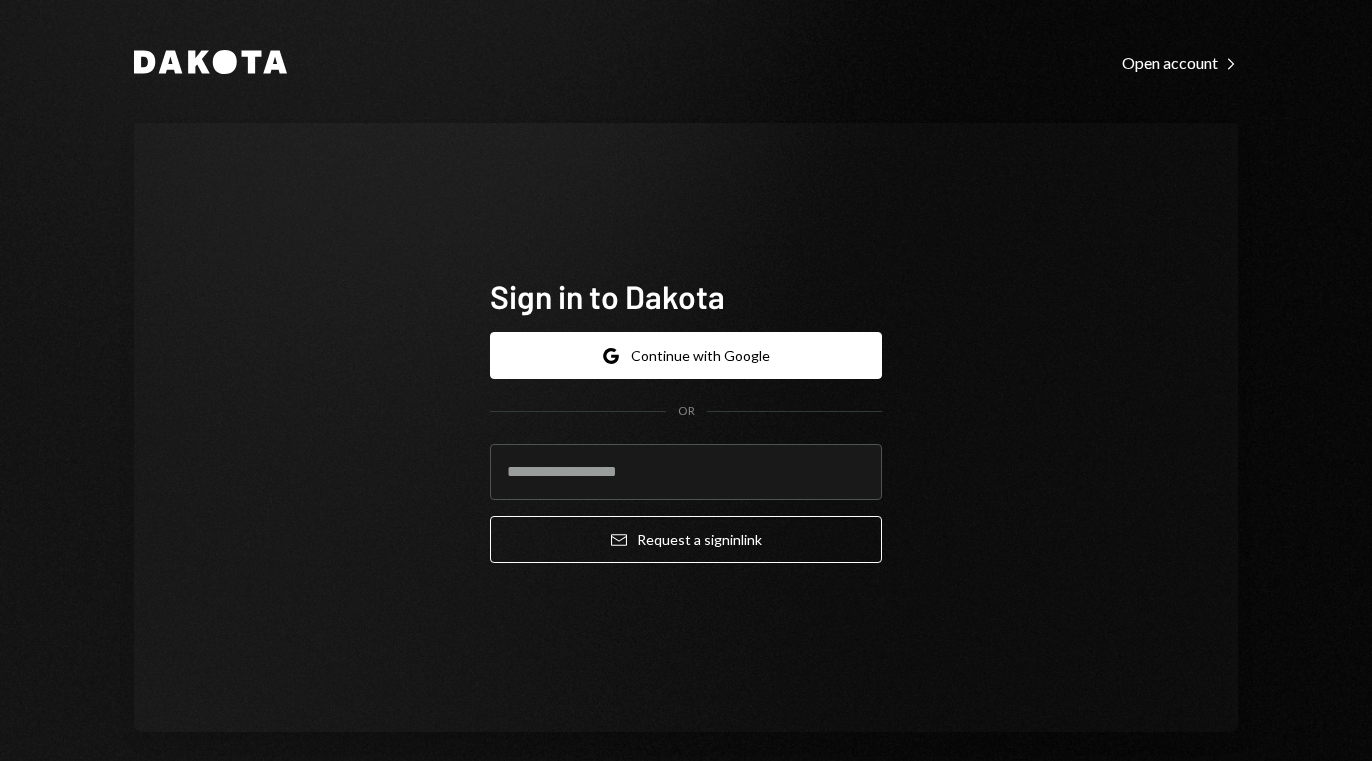 scroll, scrollTop: 0, scrollLeft: 0, axis: both 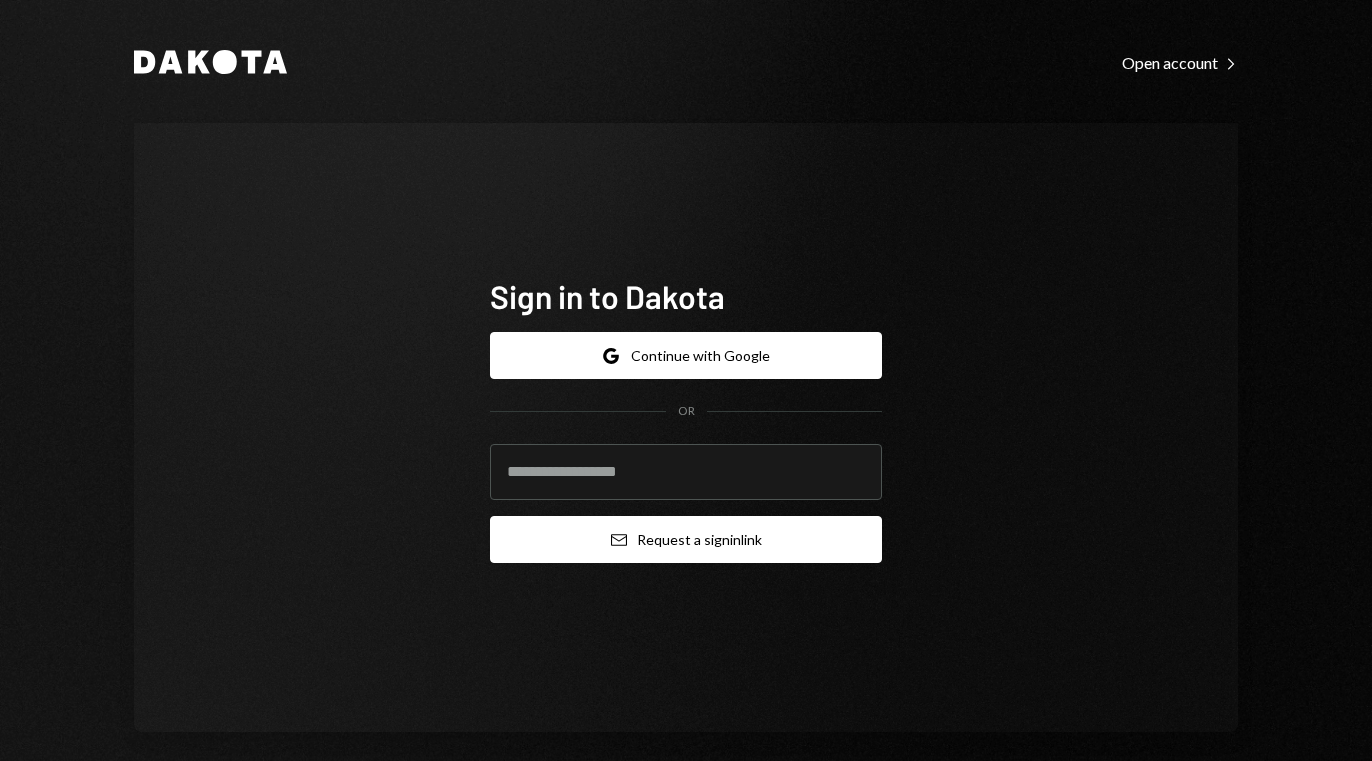 type on "**********" 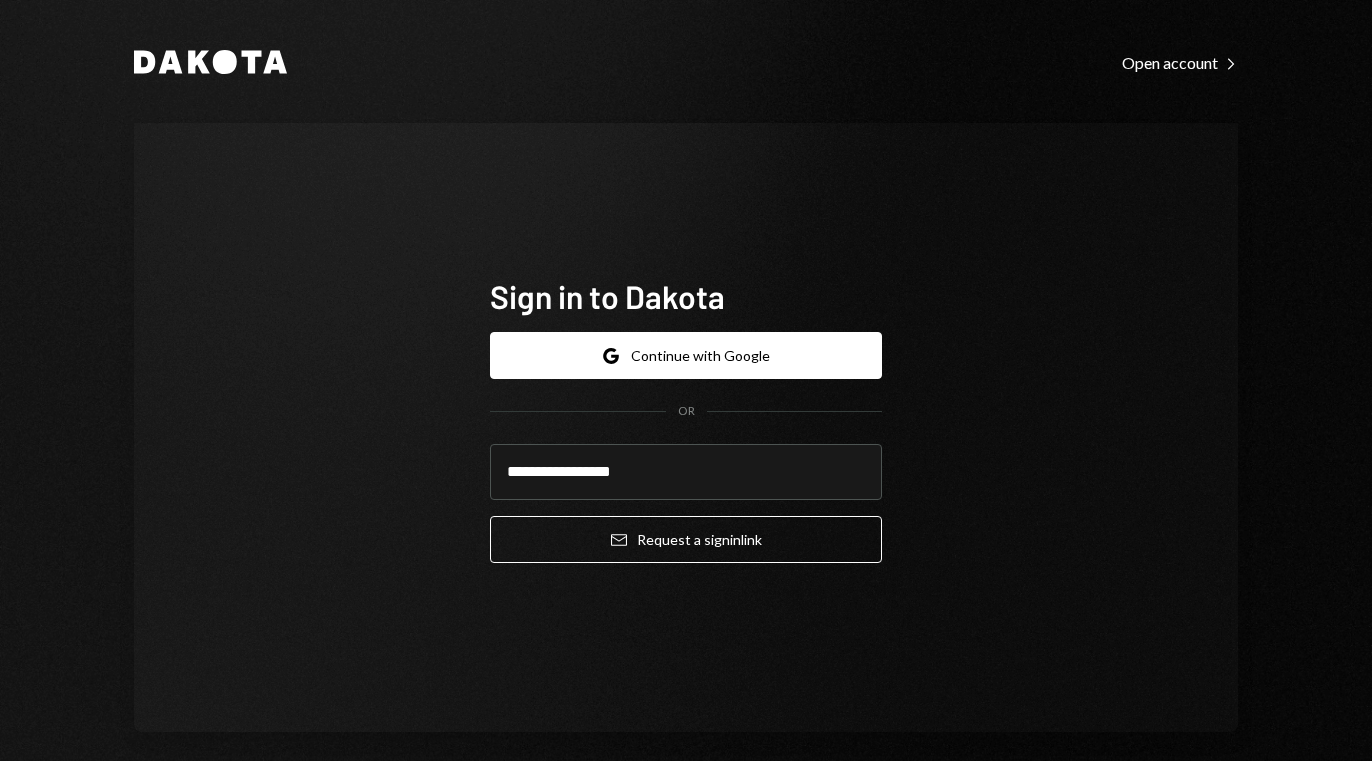 click on "**********" at bounding box center [686, 447] 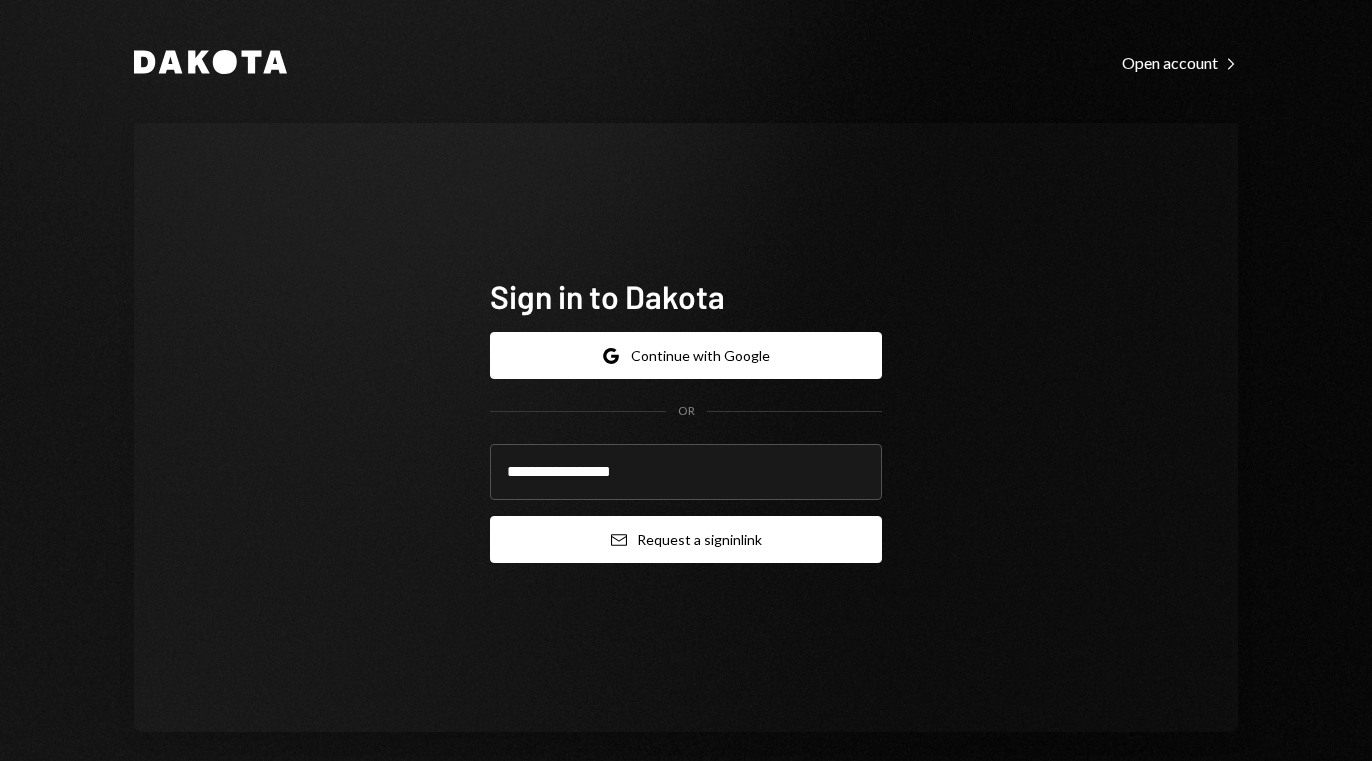 click on "Email Request a sign  in  link" at bounding box center [686, 539] 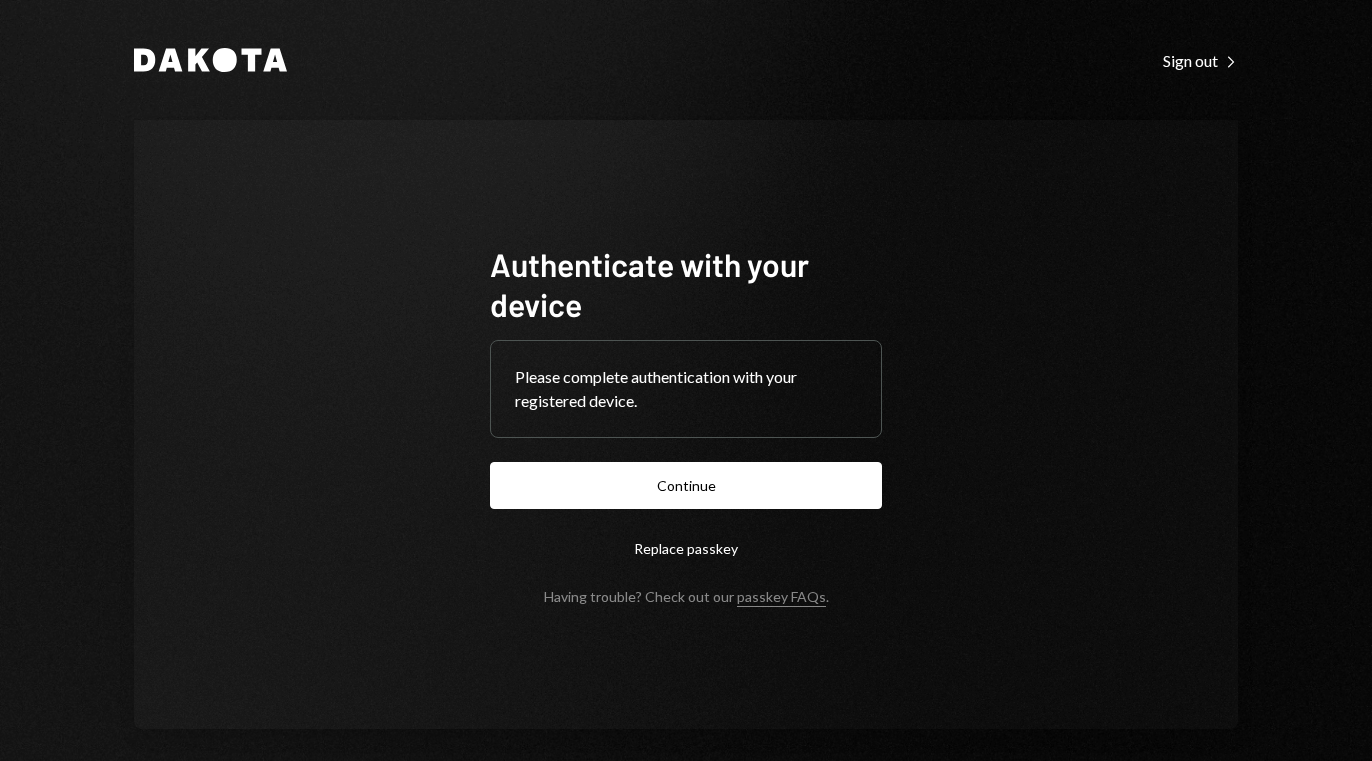 scroll, scrollTop: 0, scrollLeft: 0, axis: both 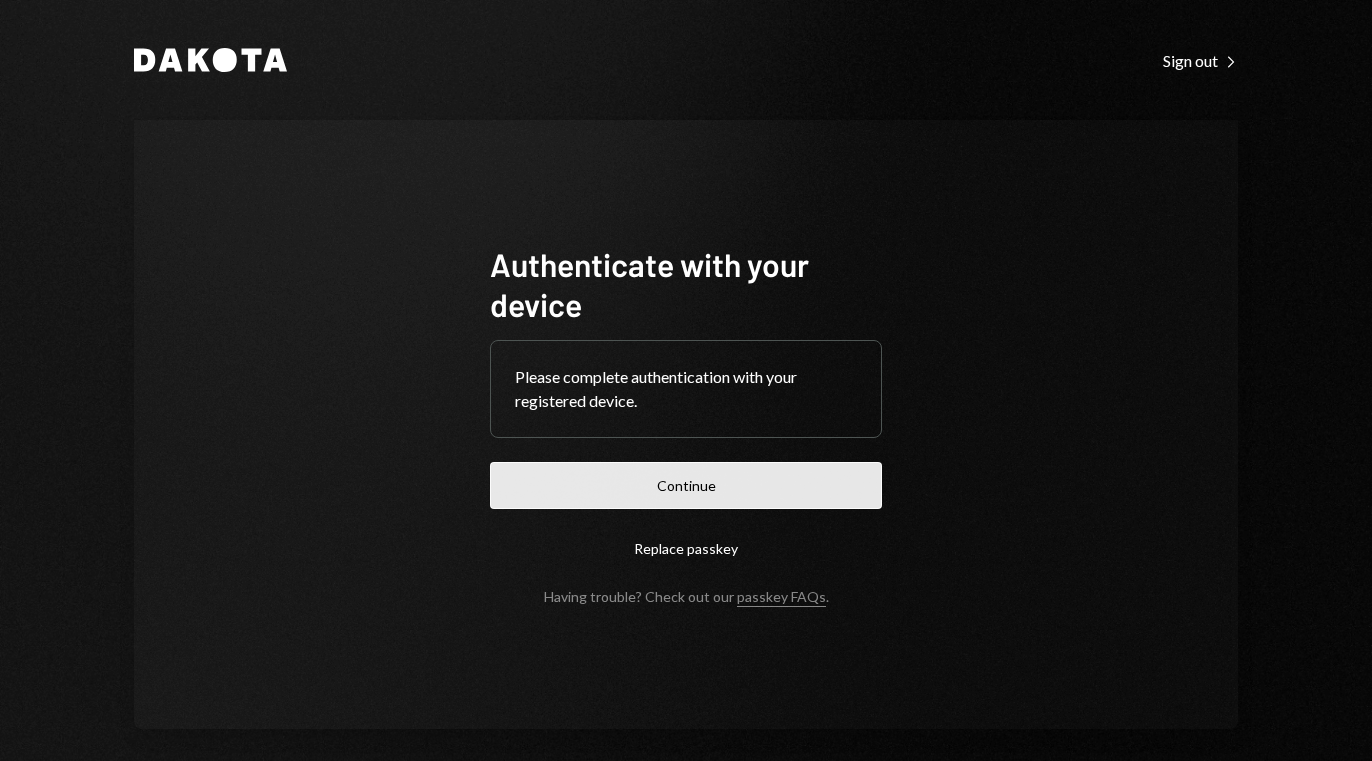 click on "Continue" at bounding box center (686, 485) 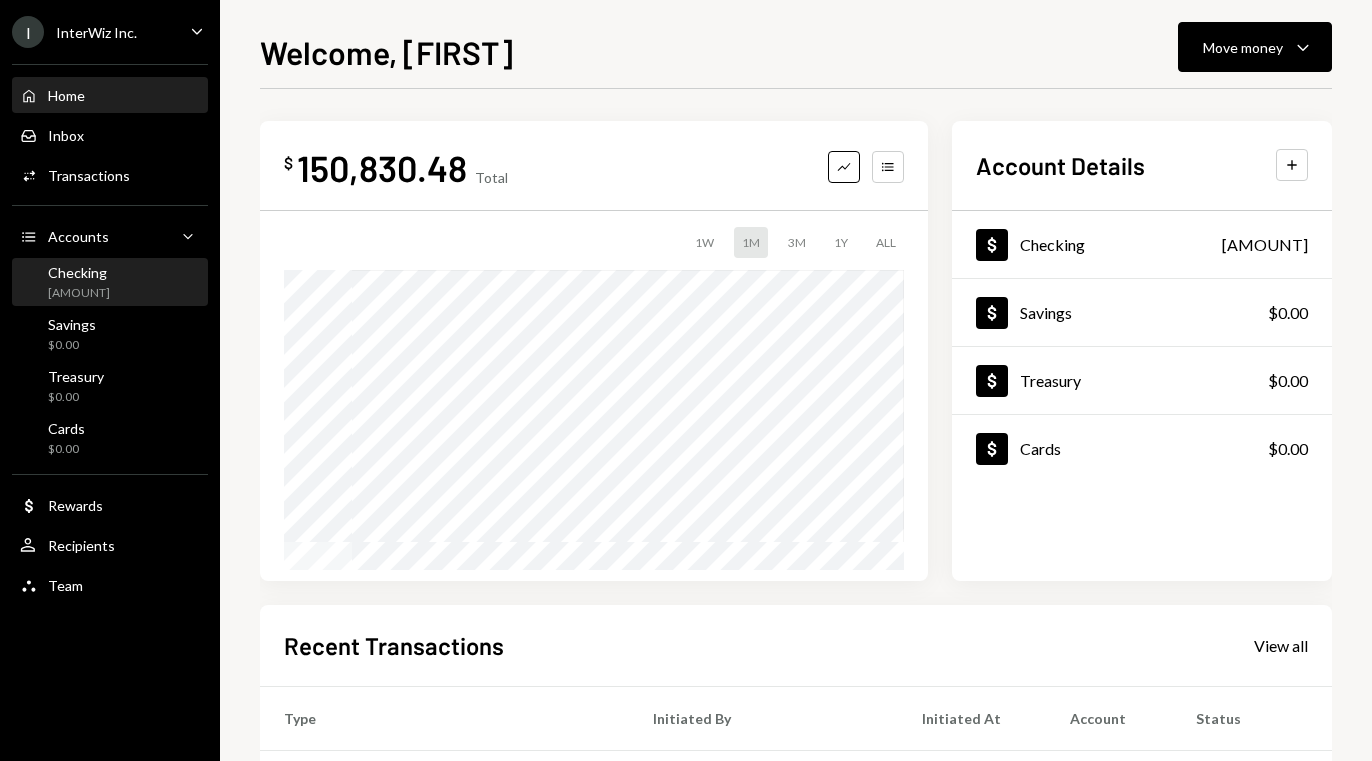 click on "Checking [AMOUNT]" at bounding box center (110, 283) 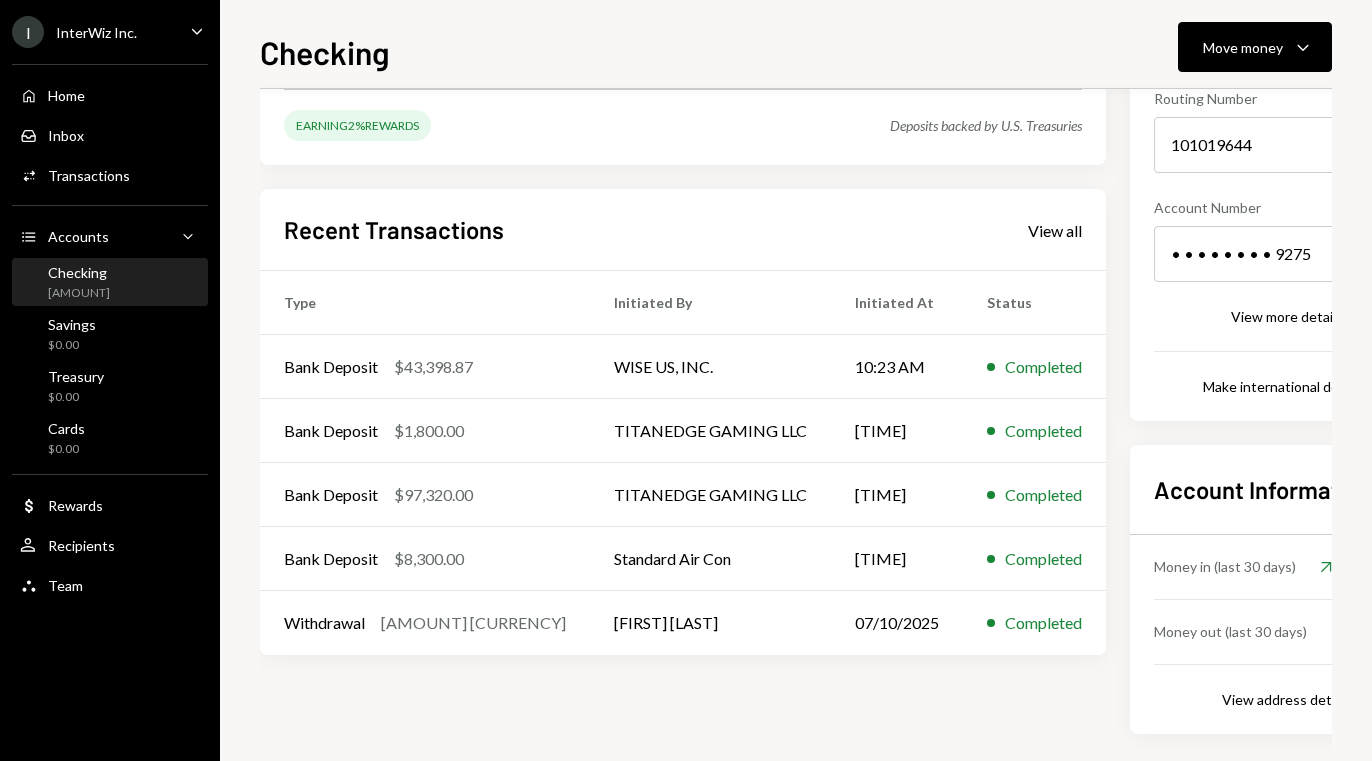 scroll, scrollTop: 0, scrollLeft: 0, axis: both 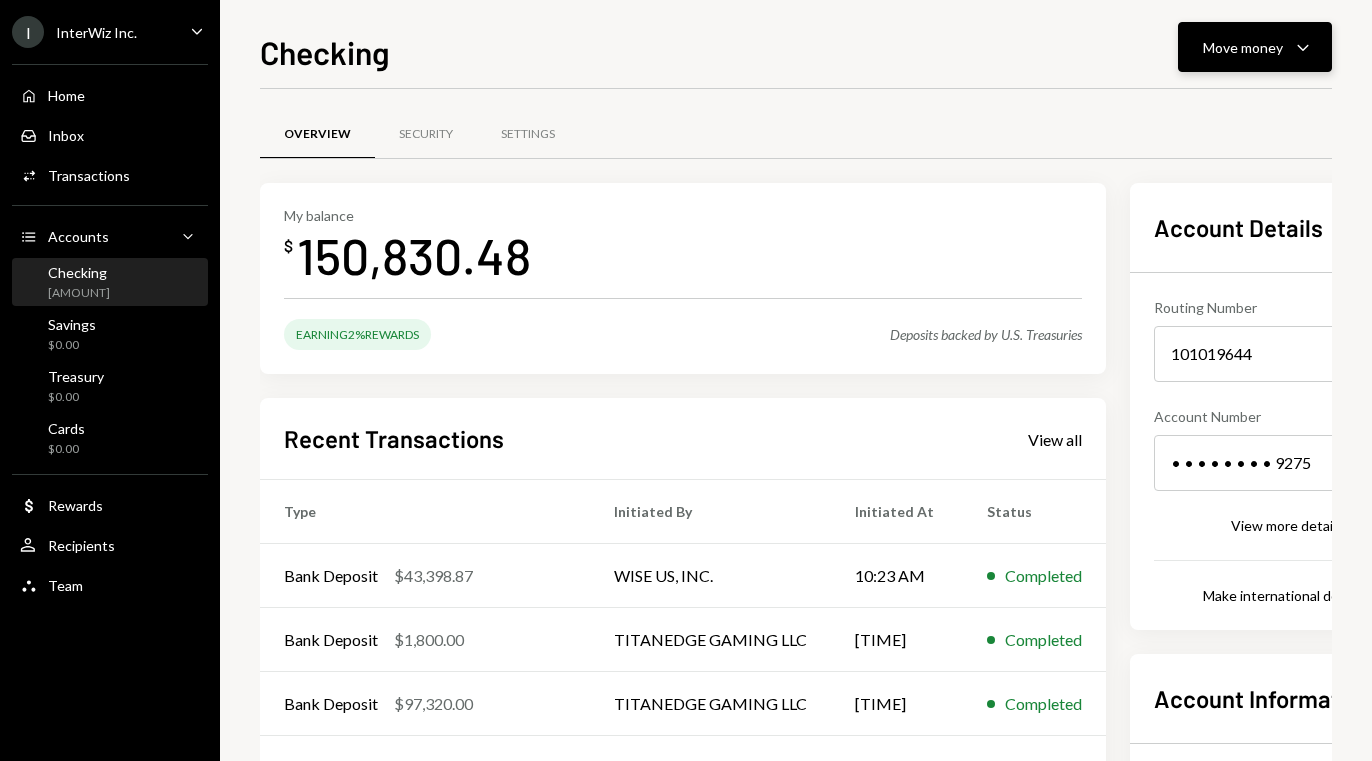 click on "Caret Down" 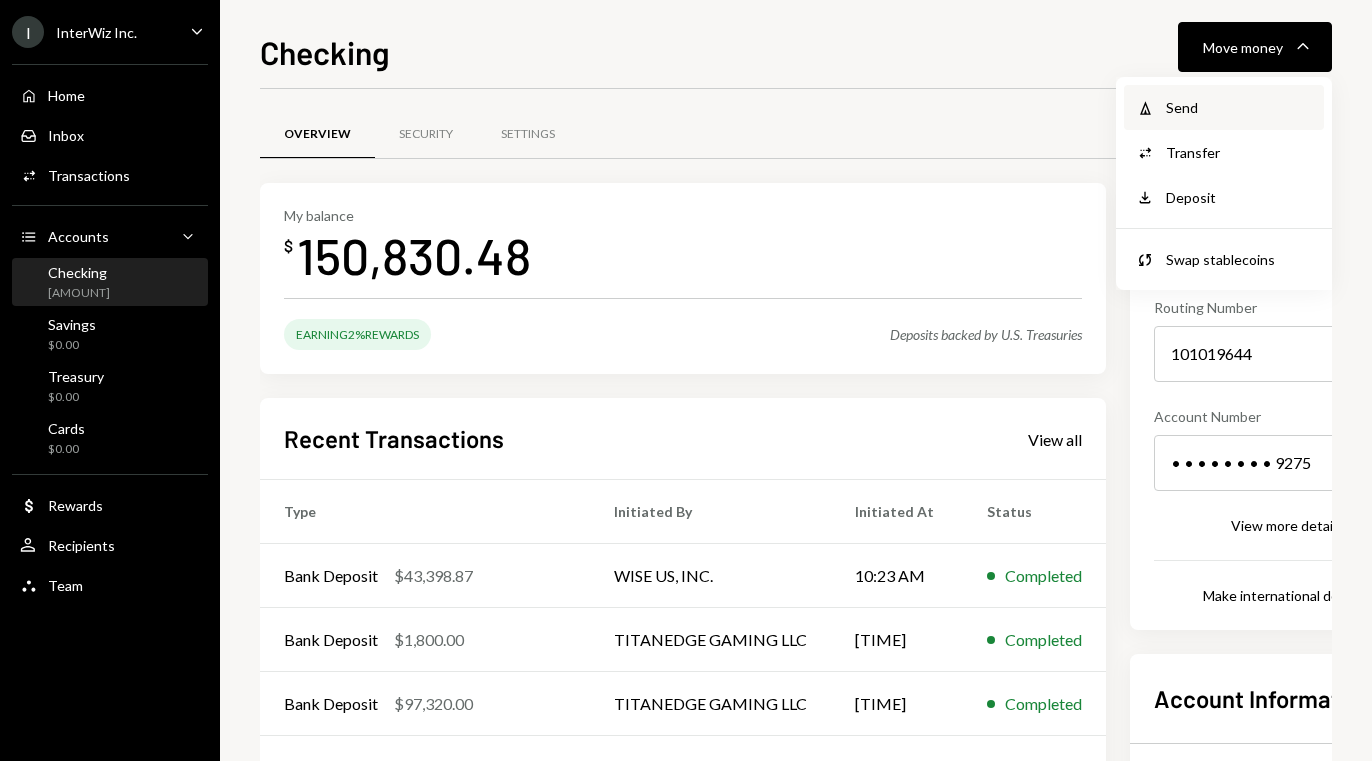 click on "Send" at bounding box center (1239, 107) 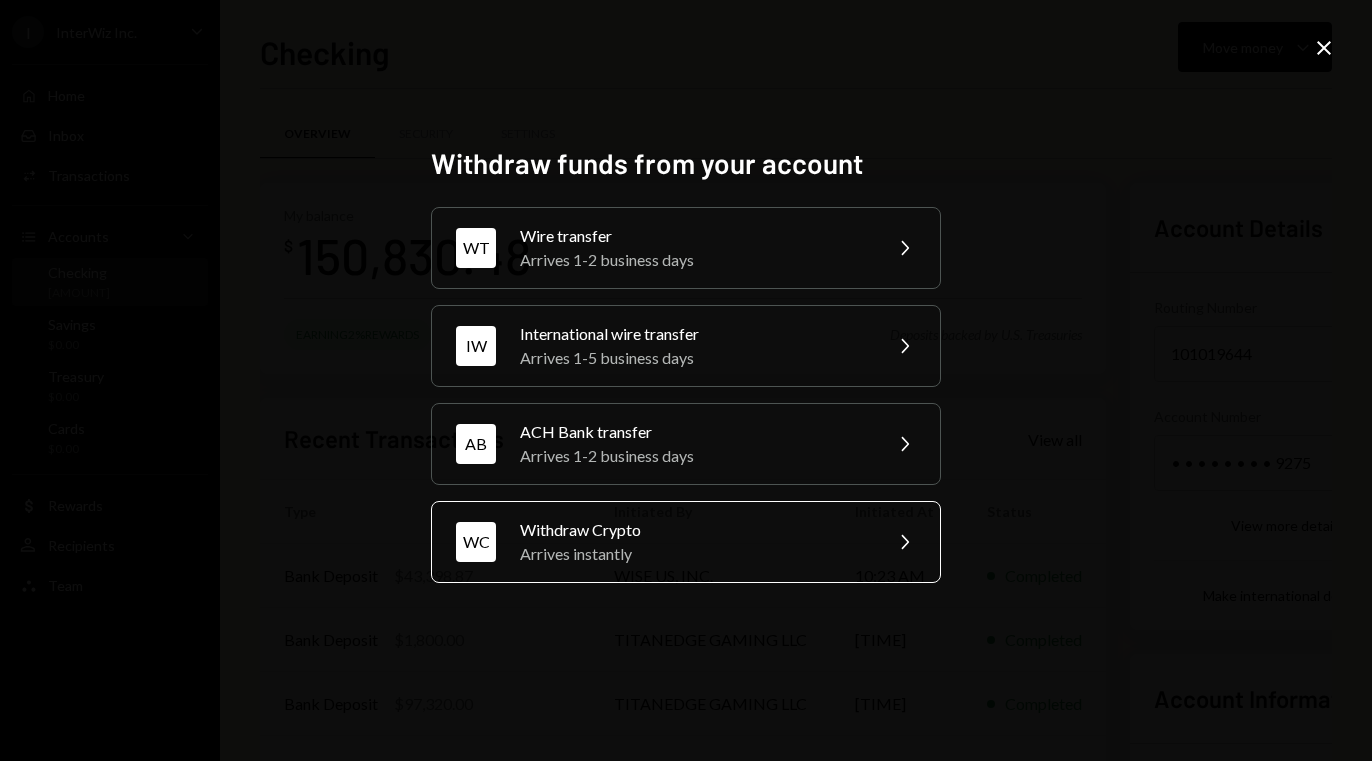 click on "WC Withdraw Crypto Arrives instantly Chevron Right" at bounding box center [686, 542] 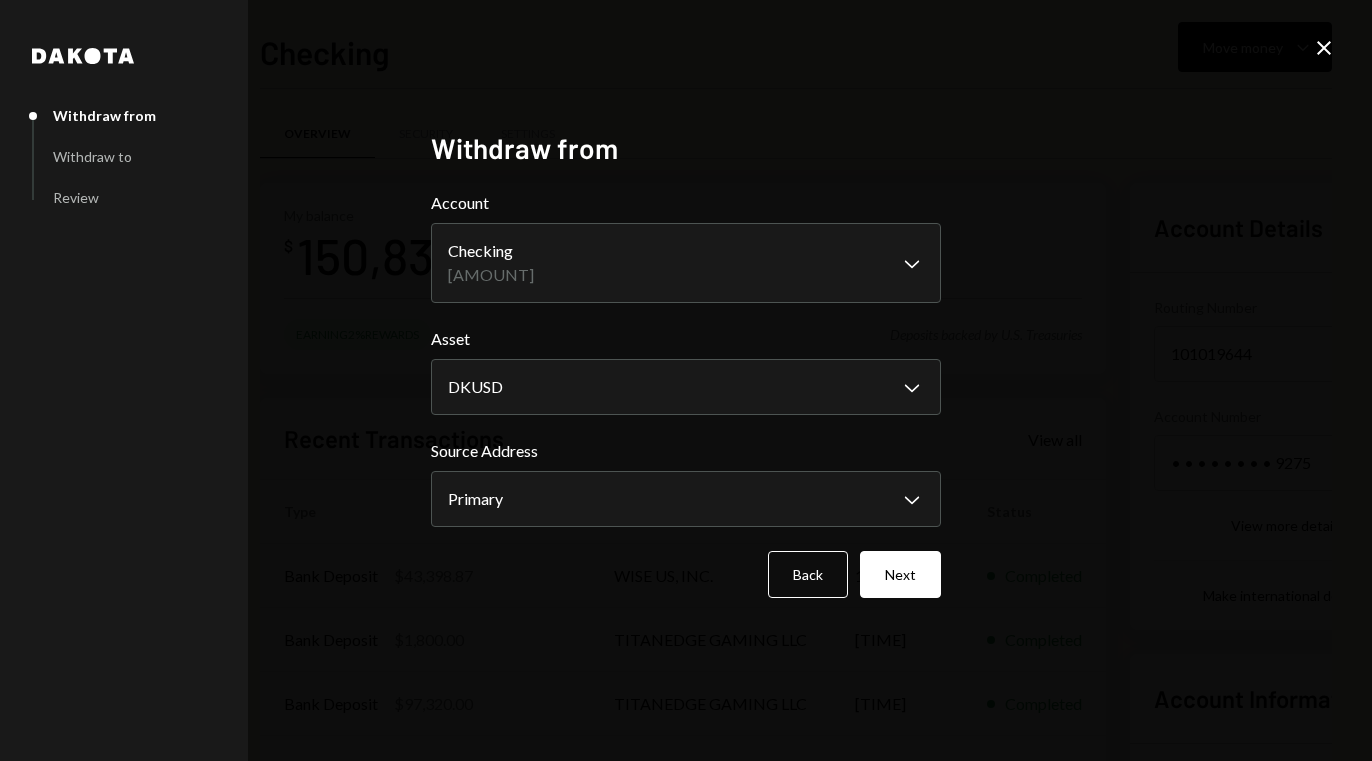 click on "**********" at bounding box center (686, 394) 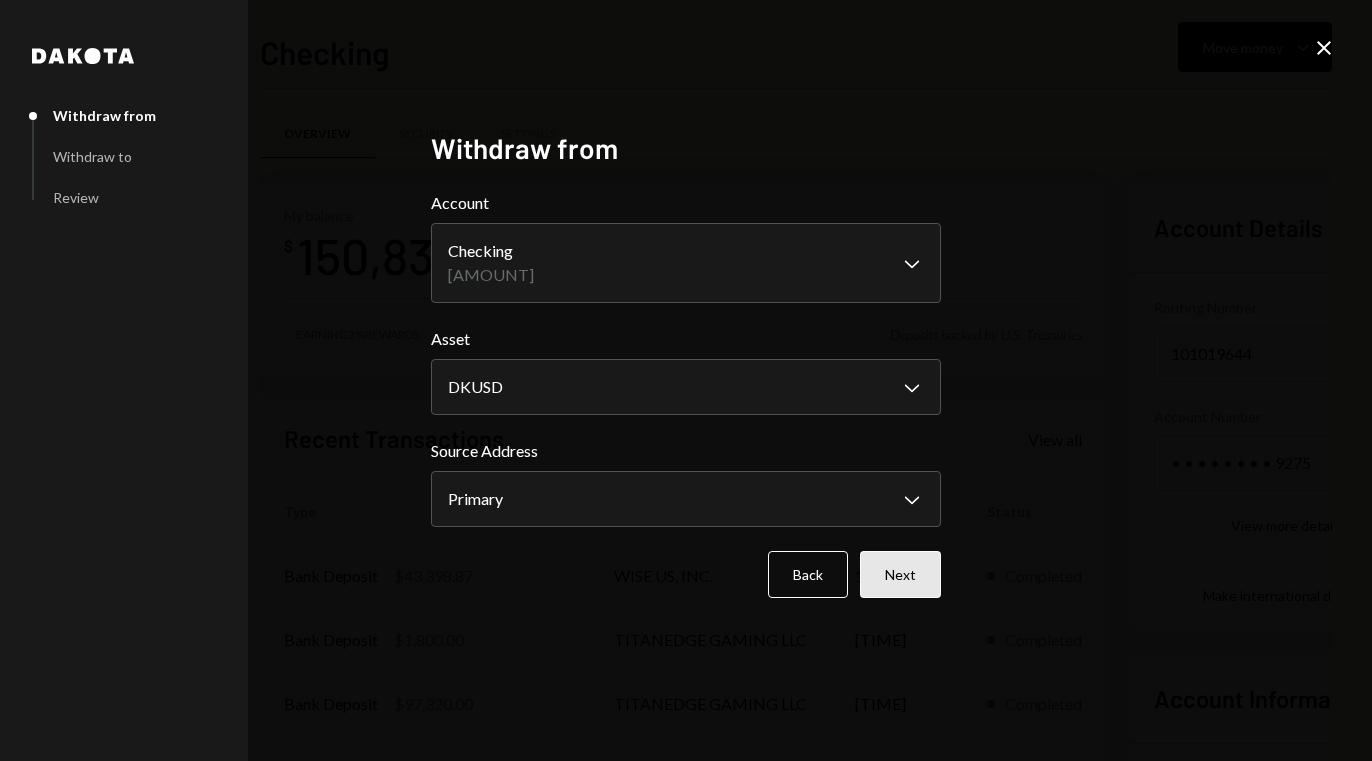click on "Next" at bounding box center [900, 574] 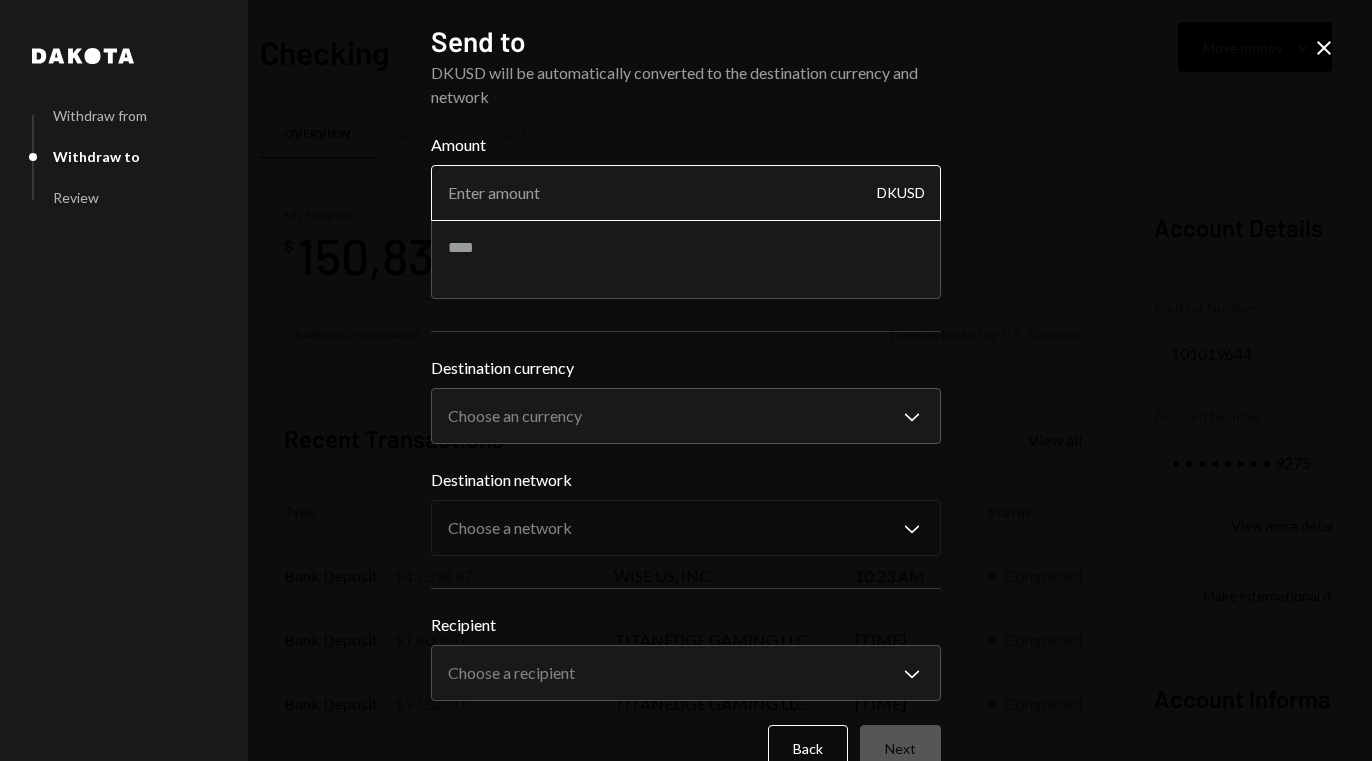 click on "Amount" at bounding box center (686, 193) 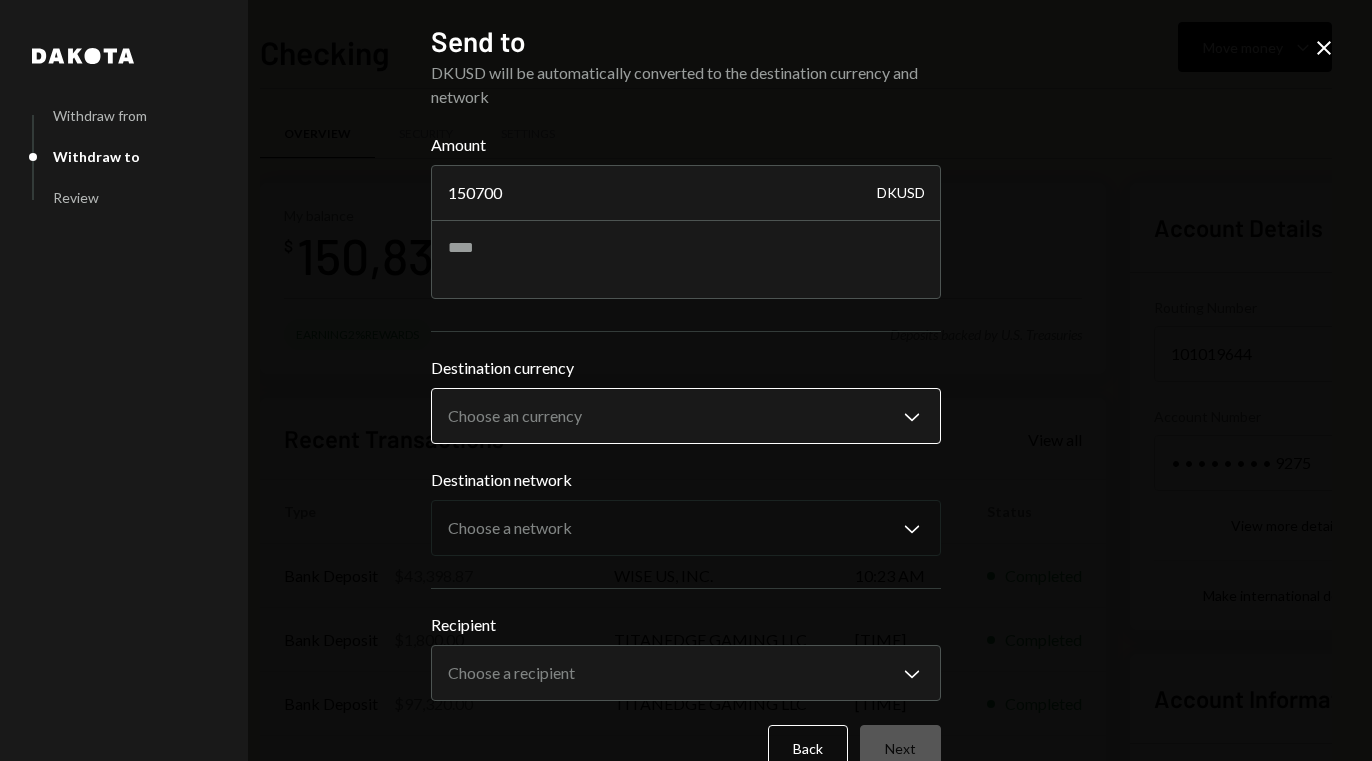 type on "150700" 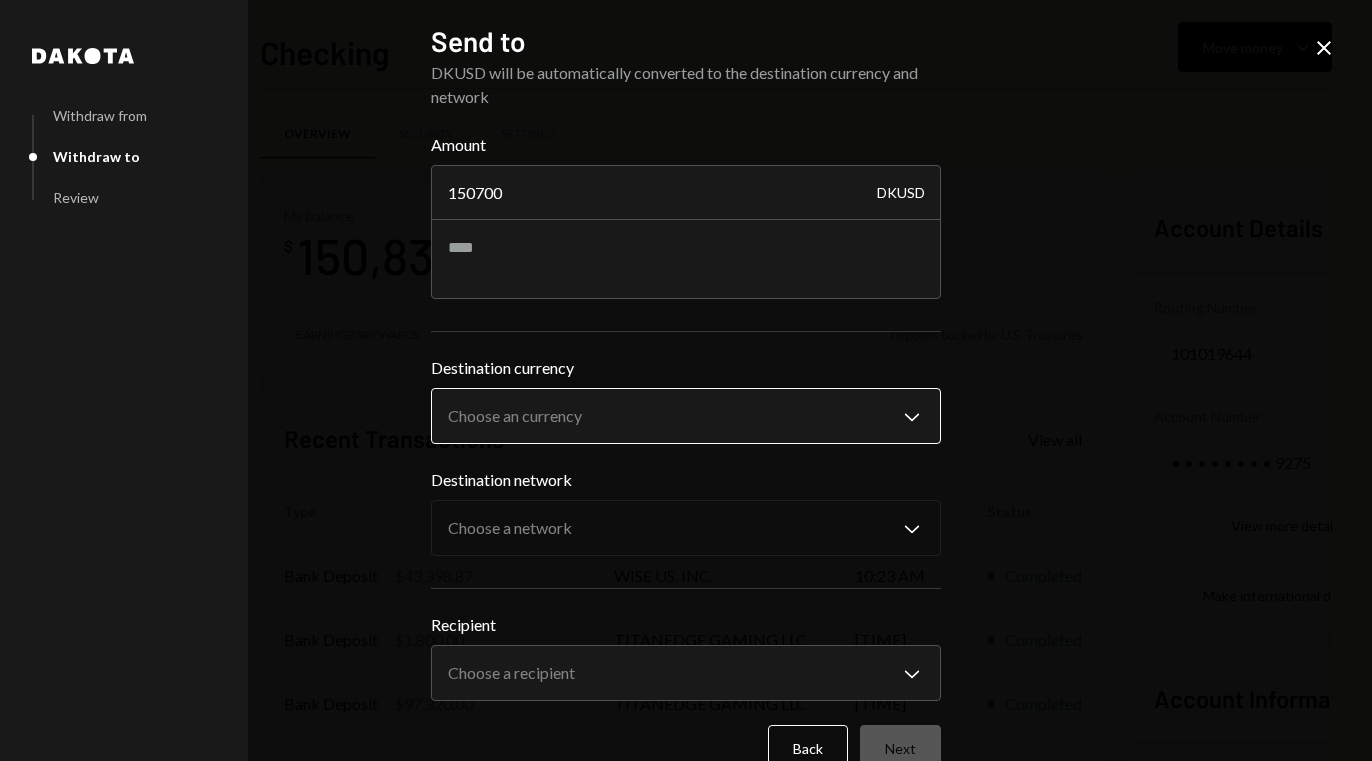 click on "I InterWiz Inc. Caret Down Home Home Inbox Inbox Activities Transactions Accounts Accounts Caret Down Checking [AMOUNT] Savings [AMOUNT] Treasury [AMOUNT] Cards [AMOUNT] Dollar Rewards User Recipients Team Team Checking Move money Caret Down Overview Security Settings My balance $ [AMOUNT] Earning  2%  Rewards Deposits backed by U.S. Treasuries Recent Transactions View all Type Initiated By Initiated At Status Bank Deposit [AMOUNT] WISE US, INC. [TIME] Completed Bank Deposit [AMOUNT] TITANEDGE GAMING LLC [TIME] Completed Bank Deposit [AMOUNT] TITANEDGE GAMING LLC [TIME] Completed Bank Deposit [AMOUNT] Standard Air Con [TIME] Completed Withdrawal [AMOUNT]  [CURRENCY] [FIRST] [LAST] [DATE] Completed Account Details Routing Number [NUMBER] Copy Account Number • • • • • • • •  [NUMBER] Show Copy View more details Right Arrow Make international deposit Right Arrow Account Information Money in (last 30 days) Up Right Arrow [AMOUNT] Money out (last 30 days) Down Right Arrow [AMOUNT] Right Arrow" at bounding box center [686, 380] 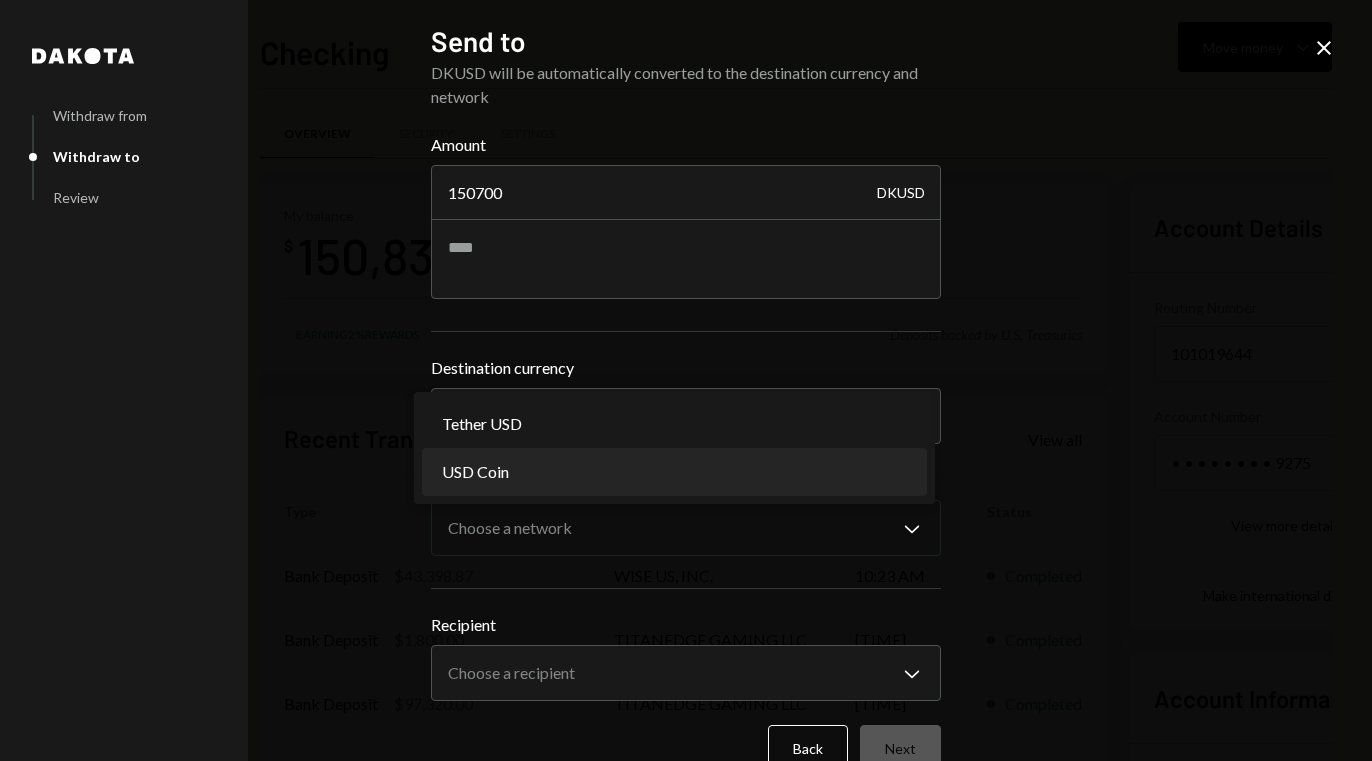 select on "****" 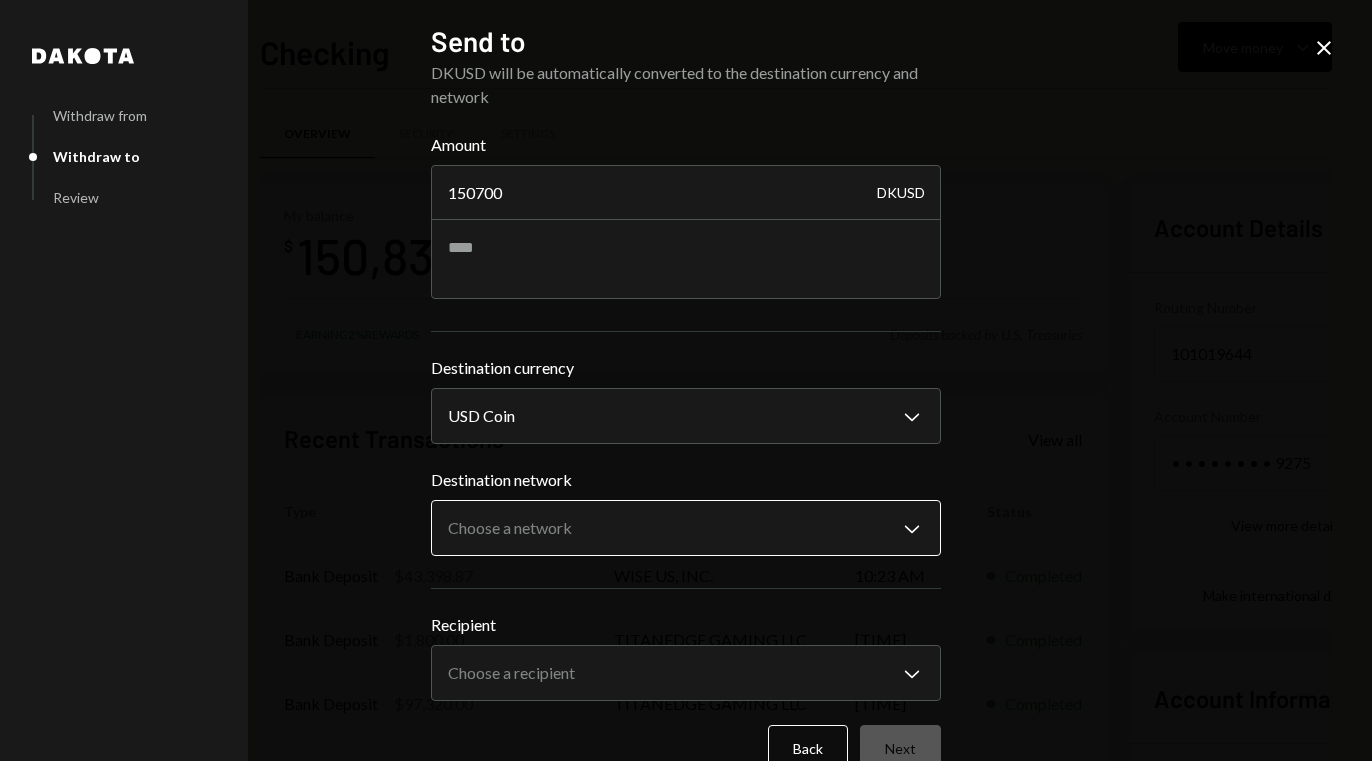 click on "I InterWiz Inc. Caret Down Home Home Inbox Inbox Activities Transactions Accounts Accounts Caret Down Checking [AMOUNT] Savings [AMOUNT] Treasury [AMOUNT] Cards [AMOUNT] Dollar Rewards User Recipients Team Team Checking Move money Caret Down Overview Security Settings My balance $ [AMOUNT] Earning  2%  Rewards Deposits backed by U.S. Treasuries Recent Transactions View all Type Initiated By Initiated At Status Bank Deposit [AMOUNT] WISE US, INC. [TIME] Completed Bank Deposit [AMOUNT] TITANEDGE GAMING LLC [TIME] Completed Bank Deposit [AMOUNT] TITANEDGE GAMING LLC [TIME] Completed Bank Deposit [AMOUNT] Standard Air Con [TIME] Completed Withdrawal [AMOUNT]  [CURRENCY] [FIRST] [LAST] [DATE] Completed Account Details Routing Number [NUMBER] Copy Account Number • • • • • • • •  [NUMBER] Show Copy View more details Right Arrow Make international deposit Right Arrow Account Information Money in (last 30 days) Up Right Arrow [AMOUNT] Money out (last 30 days) Down Right Arrow [AMOUNT] Right Arrow" at bounding box center (686, 380) 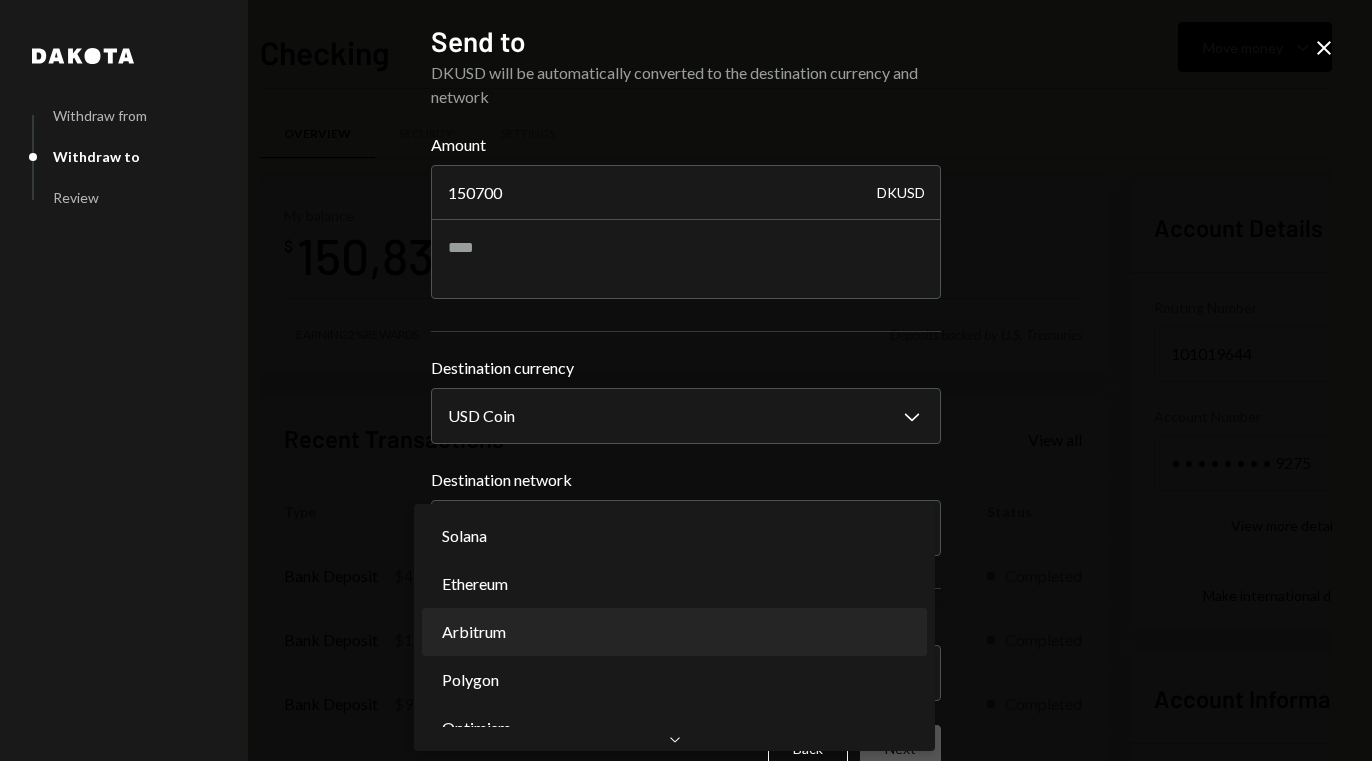 scroll, scrollTop: 0, scrollLeft: 0, axis: both 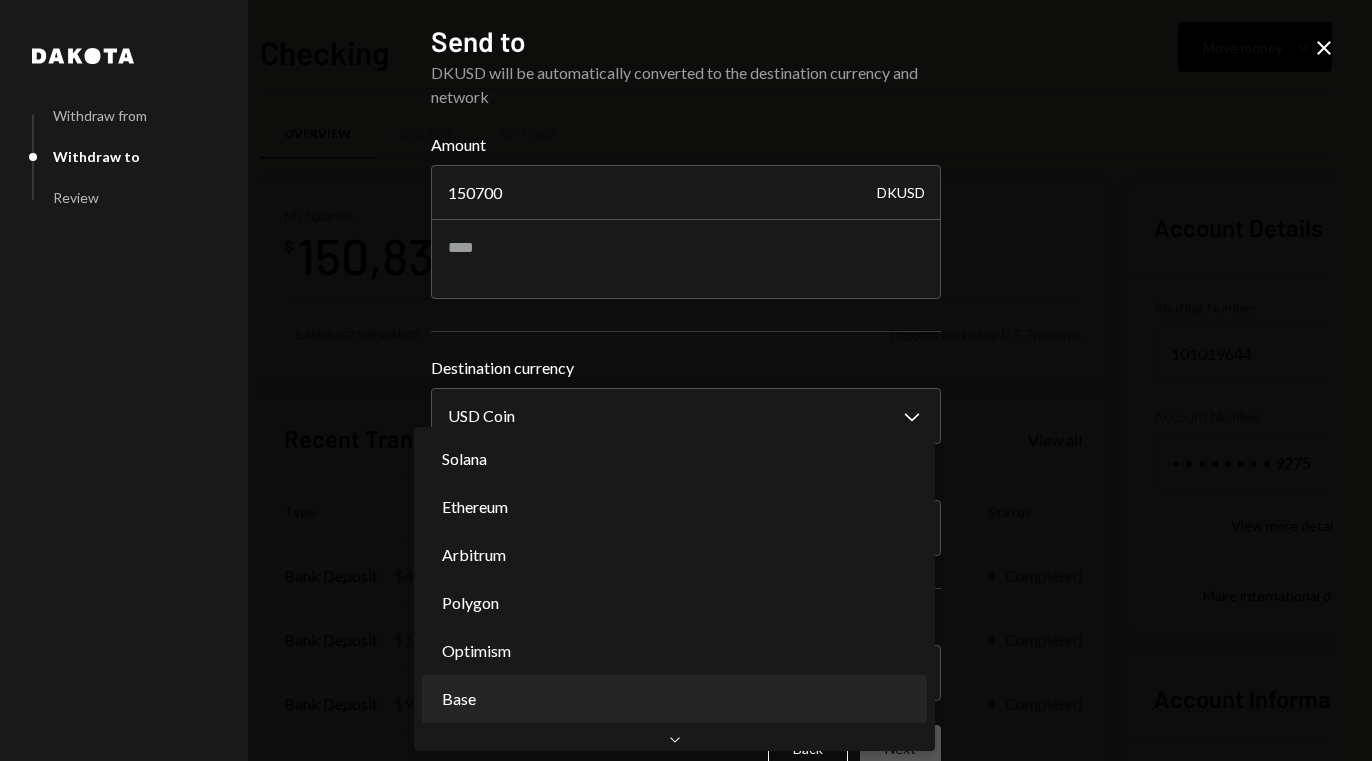 select on "**********" 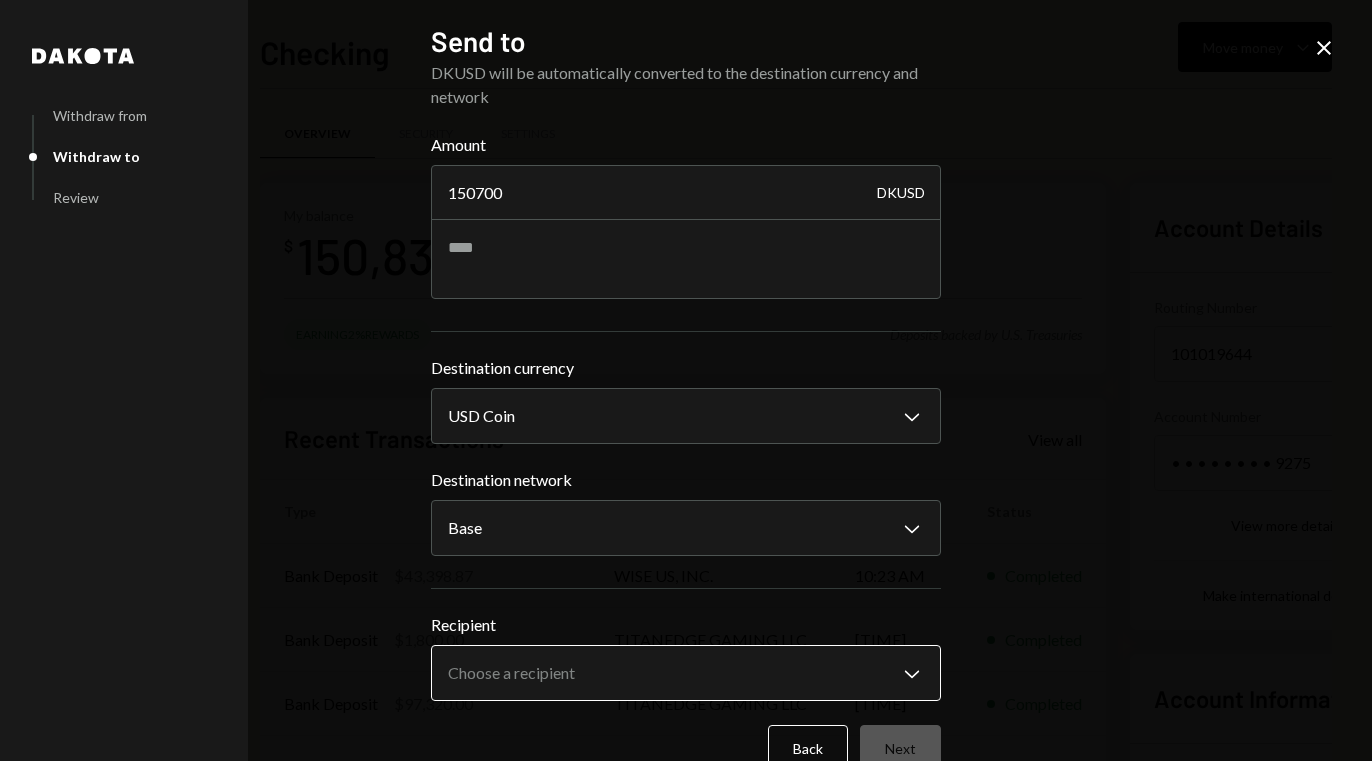 click on "I InterWiz Inc. Caret Down Home Home Inbox Inbox Activities Transactions Accounts Accounts Caret Down Checking [AMOUNT] Savings [AMOUNT] Treasury [AMOUNT] Cards [AMOUNT] Dollar Rewards User Recipients Team Team Checking Move money Caret Down Overview Security Settings My balance $ [AMOUNT] Earning  2%  Rewards Deposits backed by U.S. Treasuries Recent Transactions View all Type Initiated By Initiated At Status Bank Deposit [AMOUNT] WISE US, INC. [TIME] Completed Bank Deposit [AMOUNT] TITANEDGE GAMING LLC [TIME] Completed Bank Deposit [AMOUNT] TITANEDGE GAMING LLC [TIME] Completed Bank Deposit [AMOUNT] Standard Air Con [TIME] Completed Withdrawal [AMOUNT]  [CURRENCY] [FIRST] [LAST] [DATE] Completed Account Details Routing Number [NUMBER] Copy Account Number • • • • • • • •  [NUMBER] Show Copy View more details Right Arrow Make international deposit Right Arrow Account Information Money in (last 30 days) Up Right Arrow [AMOUNT] Money out (last 30 days) Down Right Arrow [AMOUNT] Right Arrow" at bounding box center (686, 380) 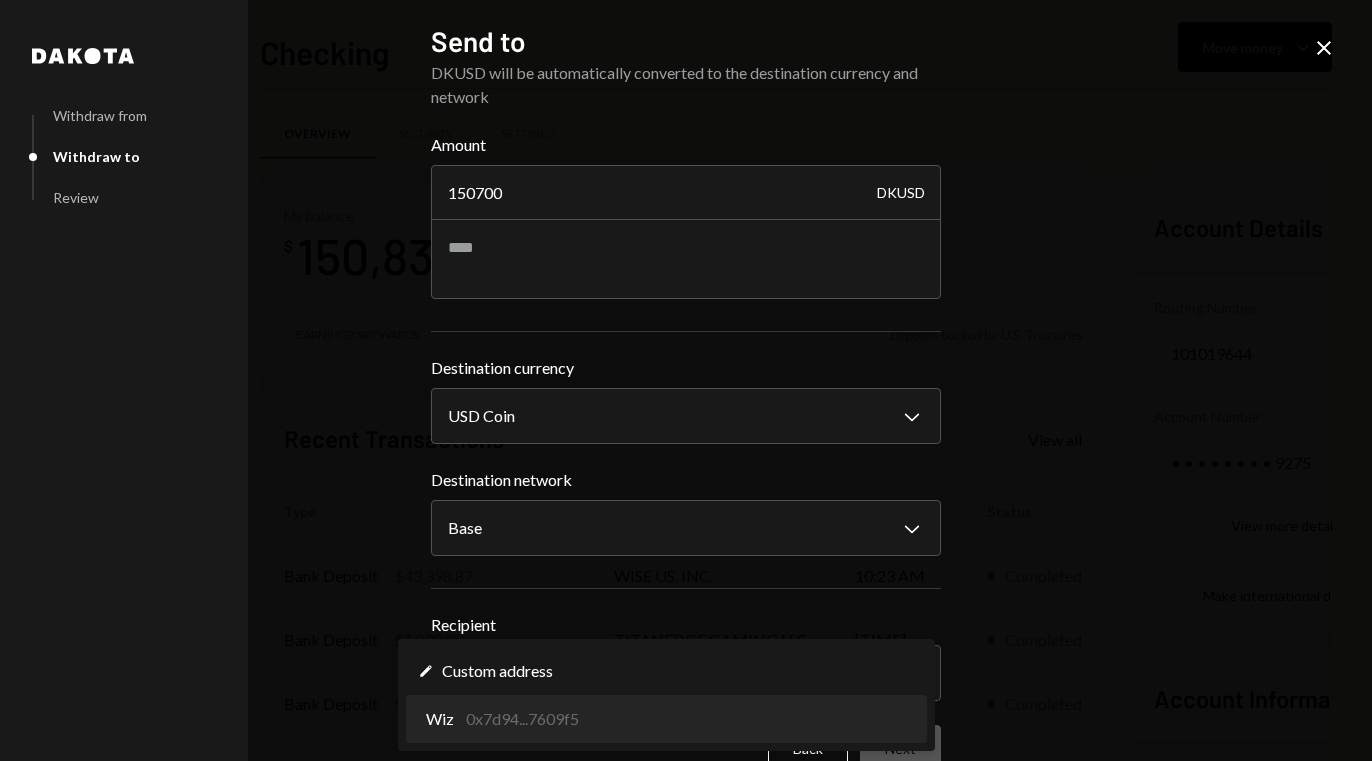 select on "**********" 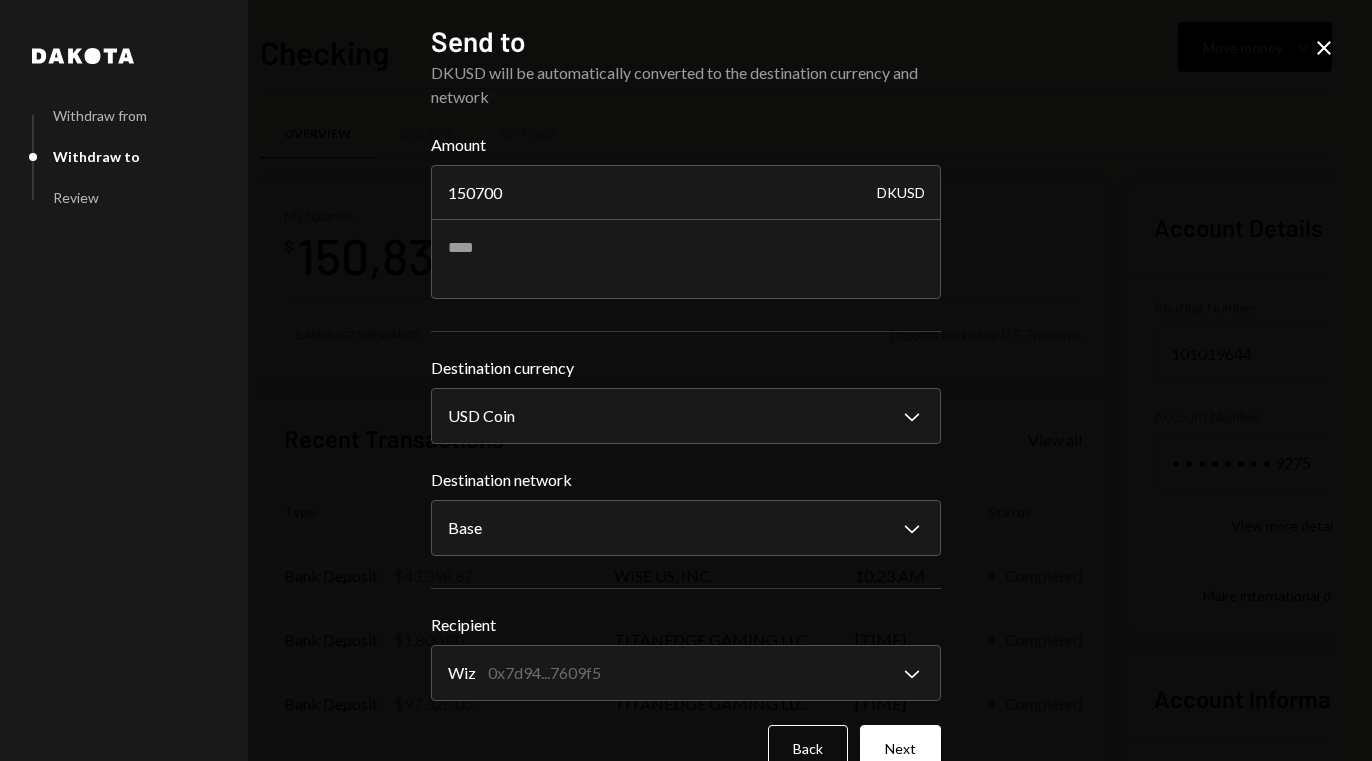 scroll, scrollTop: 42, scrollLeft: 0, axis: vertical 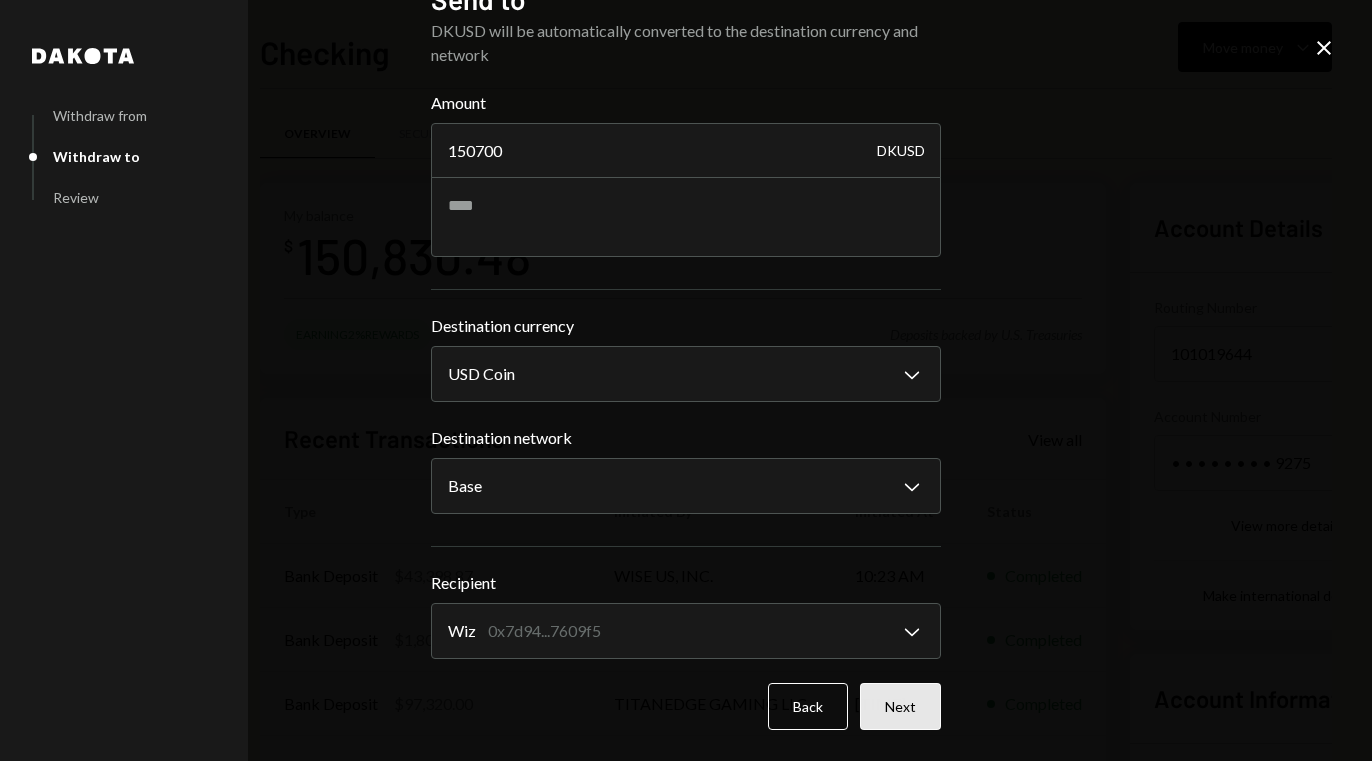 click on "Next" at bounding box center [900, 706] 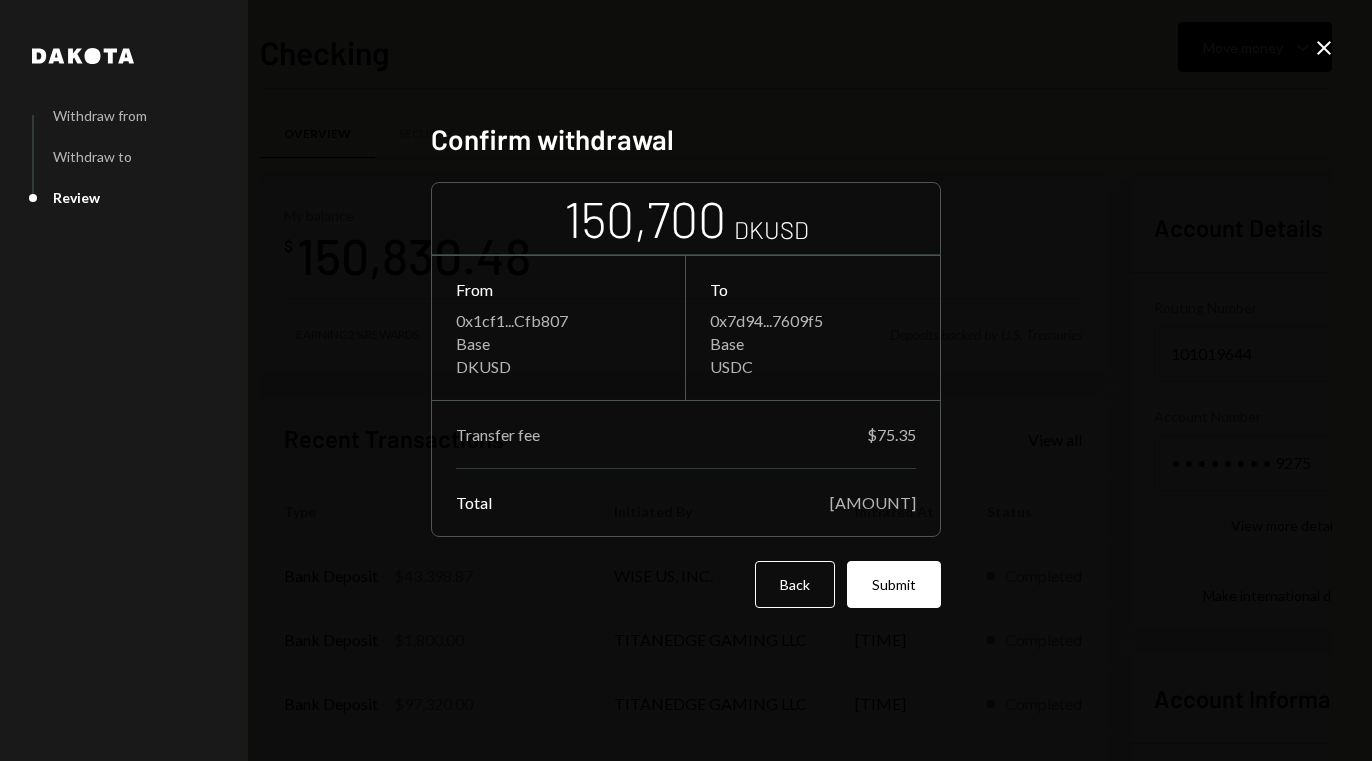 scroll, scrollTop: 0, scrollLeft: 0, axis: both 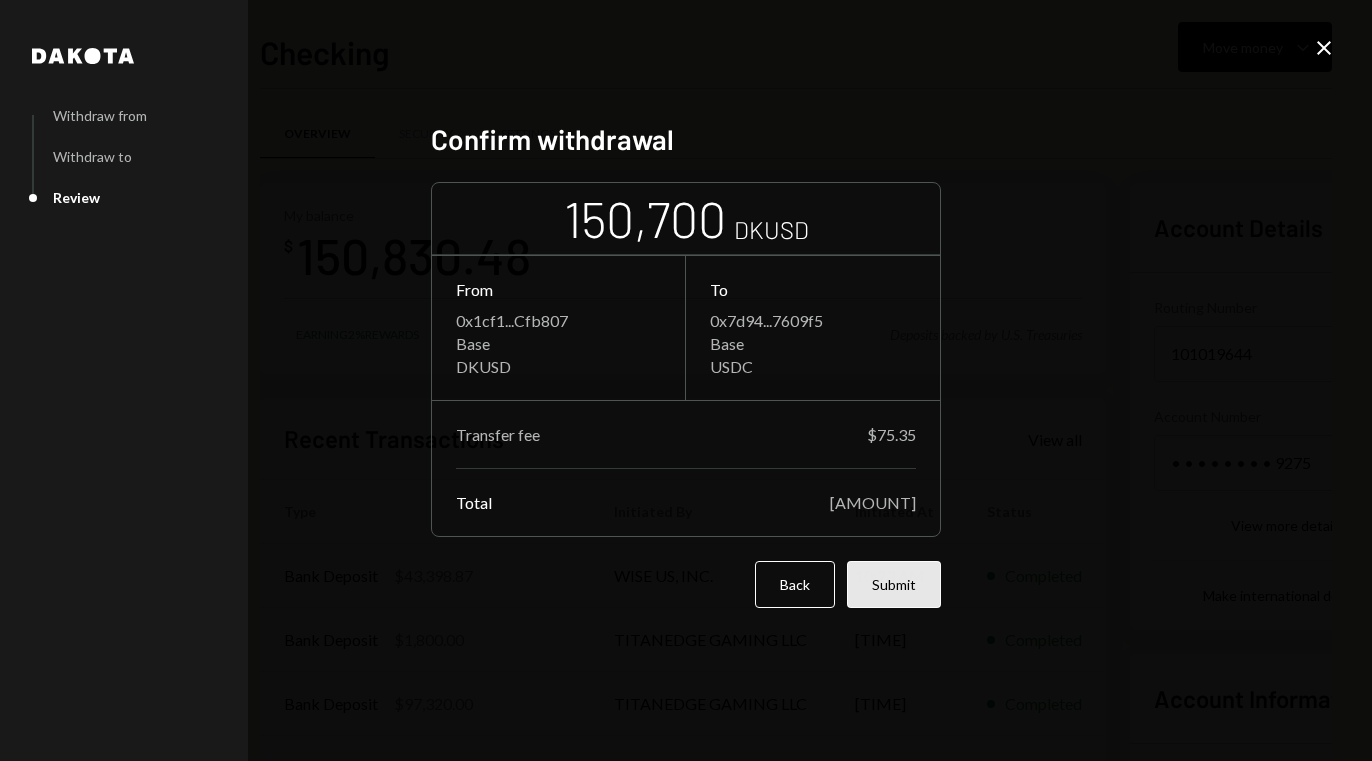 click on "Submit" at bounding box center (894, 584) 